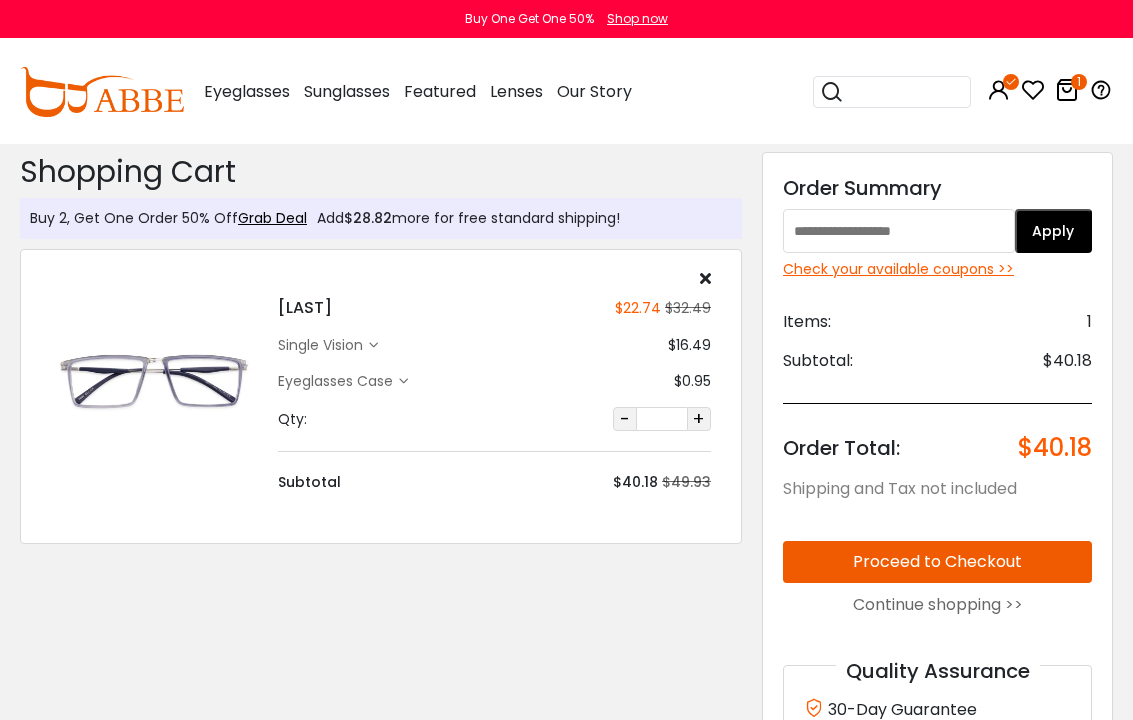 scroll, scrollTop: 0, scrollLeft: 0, axis: both 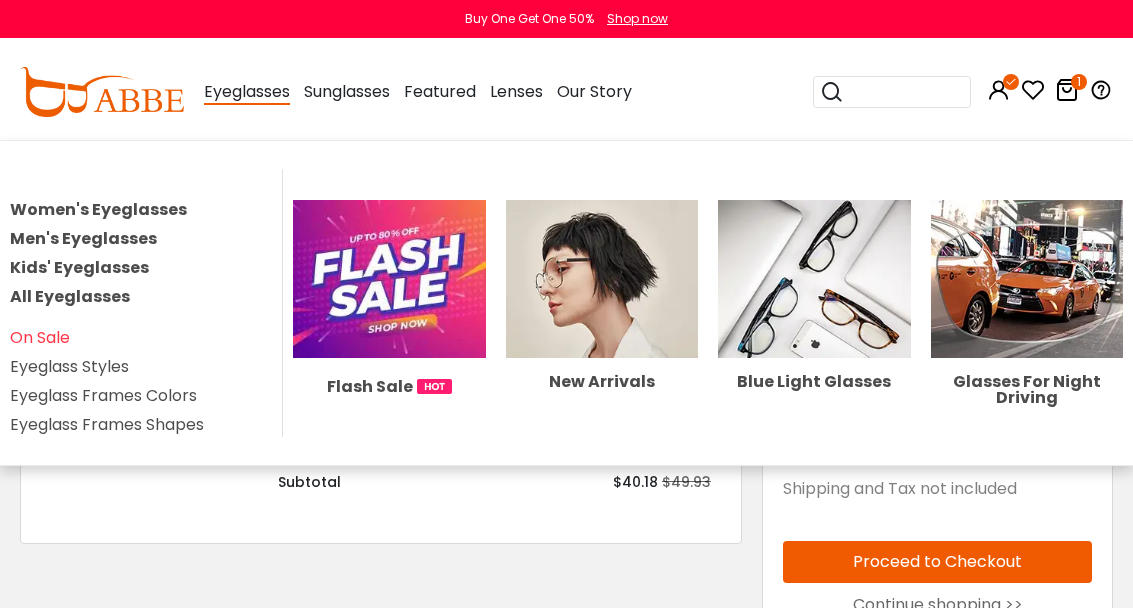 click on "All Eyeglasses" at bounding box center [70, 296] 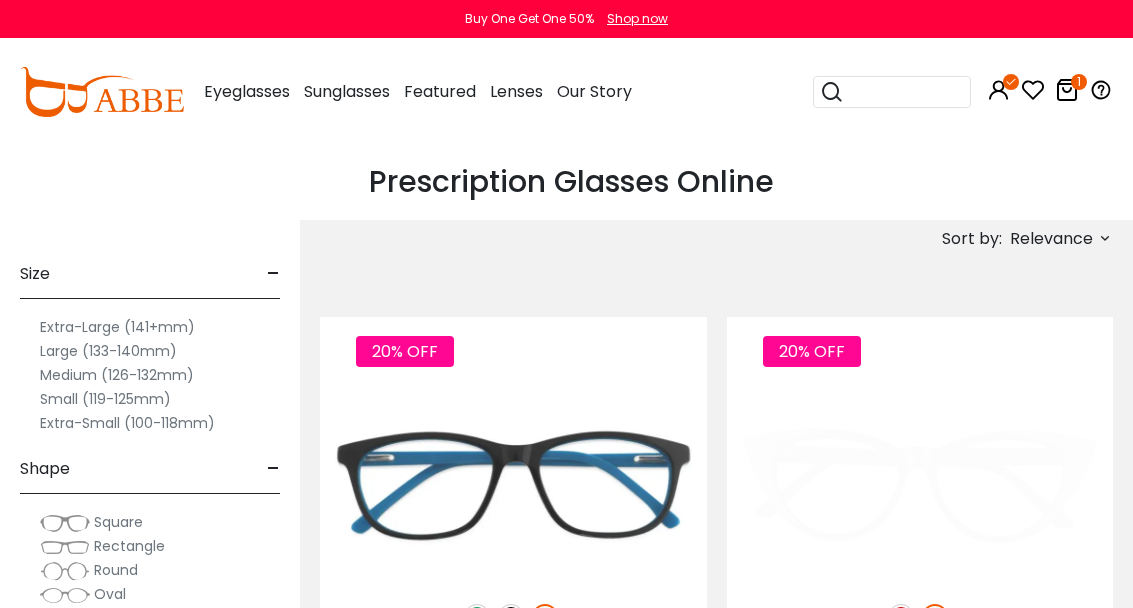 scroll, scrollTop: 0, scrollLeft: 0, axis: both 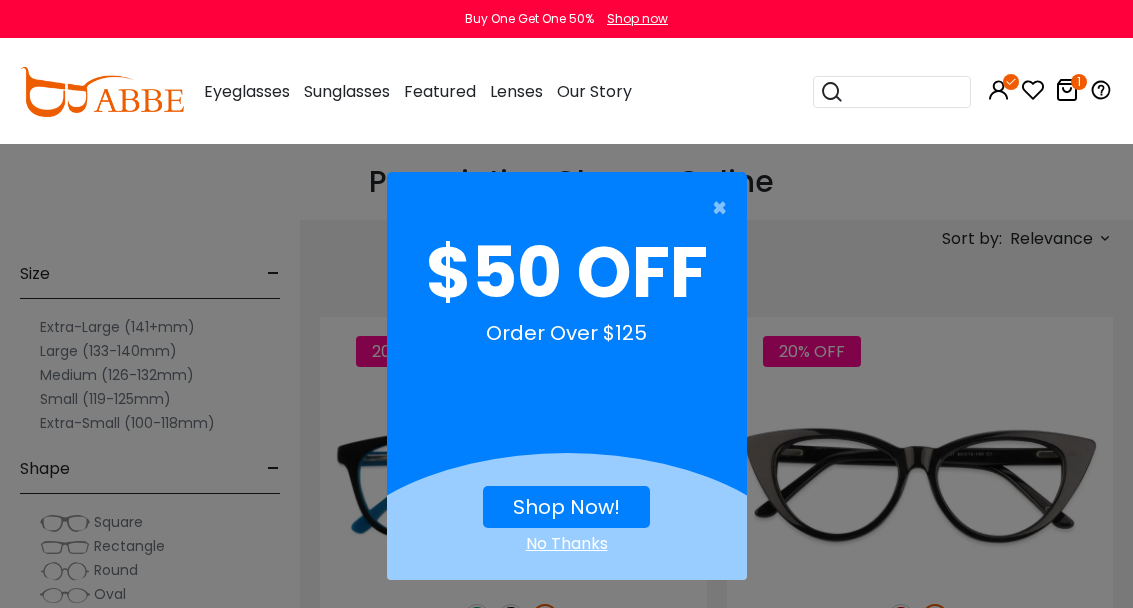 click at bounding box center (904, 92) 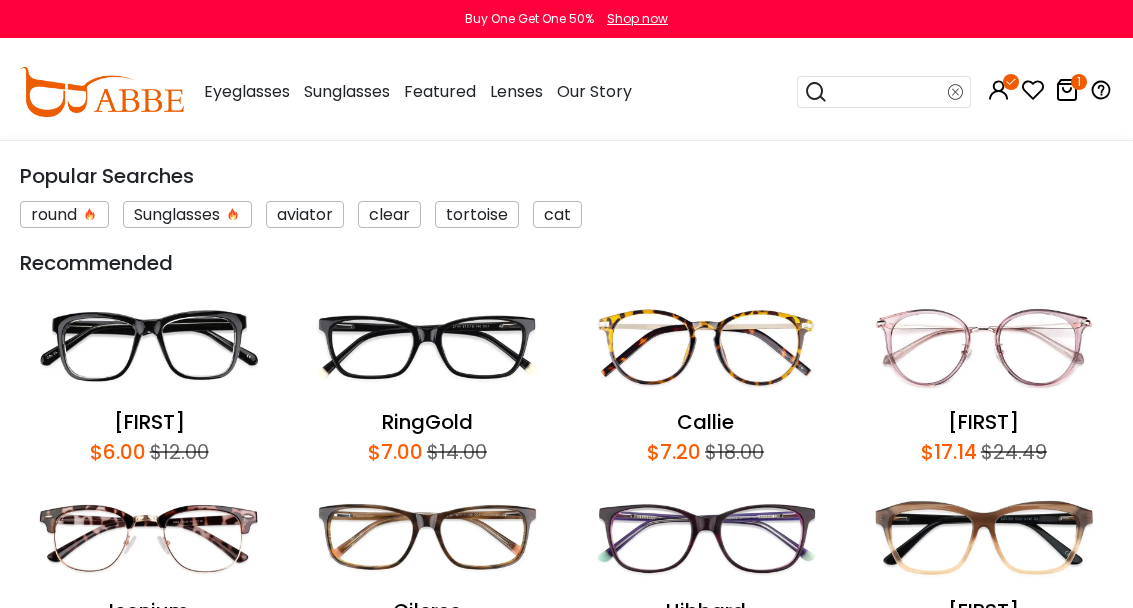 click at bounding box center (888, 92) 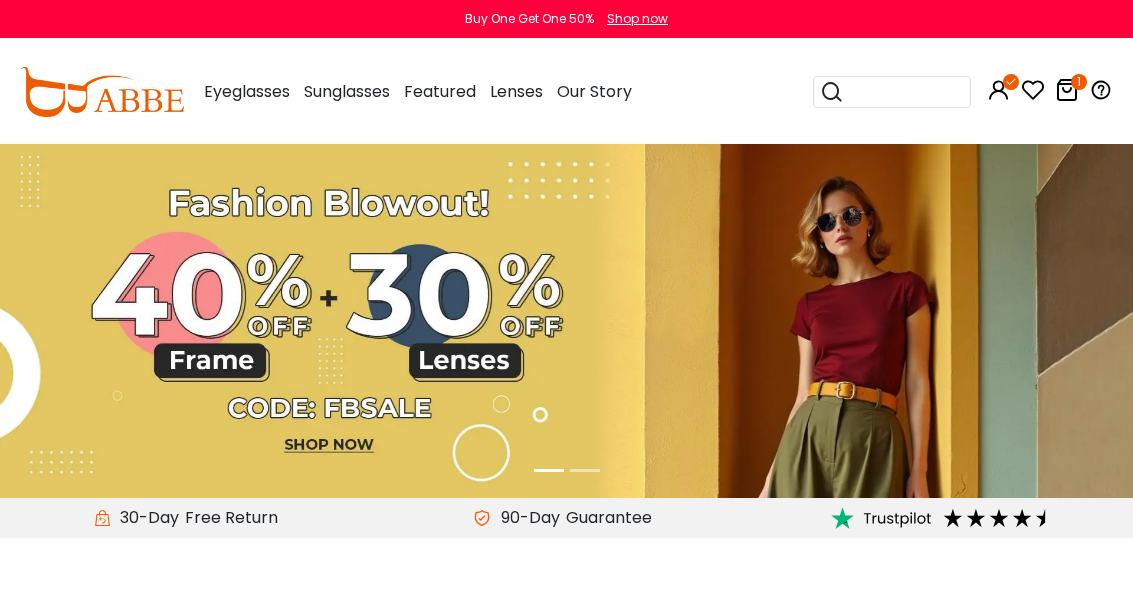 scroll, scrollTop: 0, scrollLeft: 0, axis: both 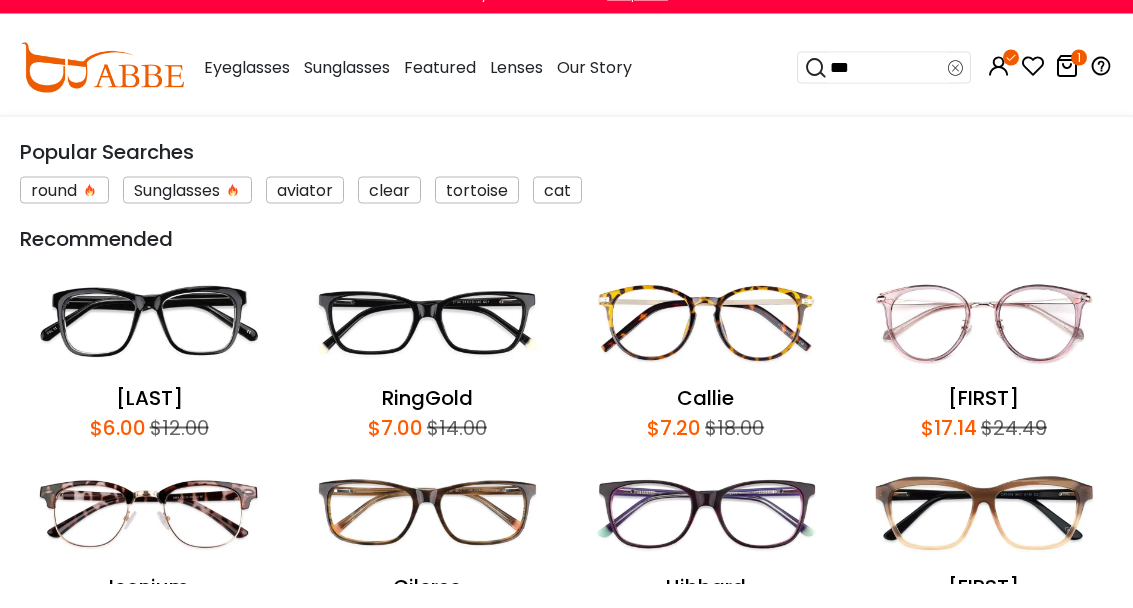type on "****" 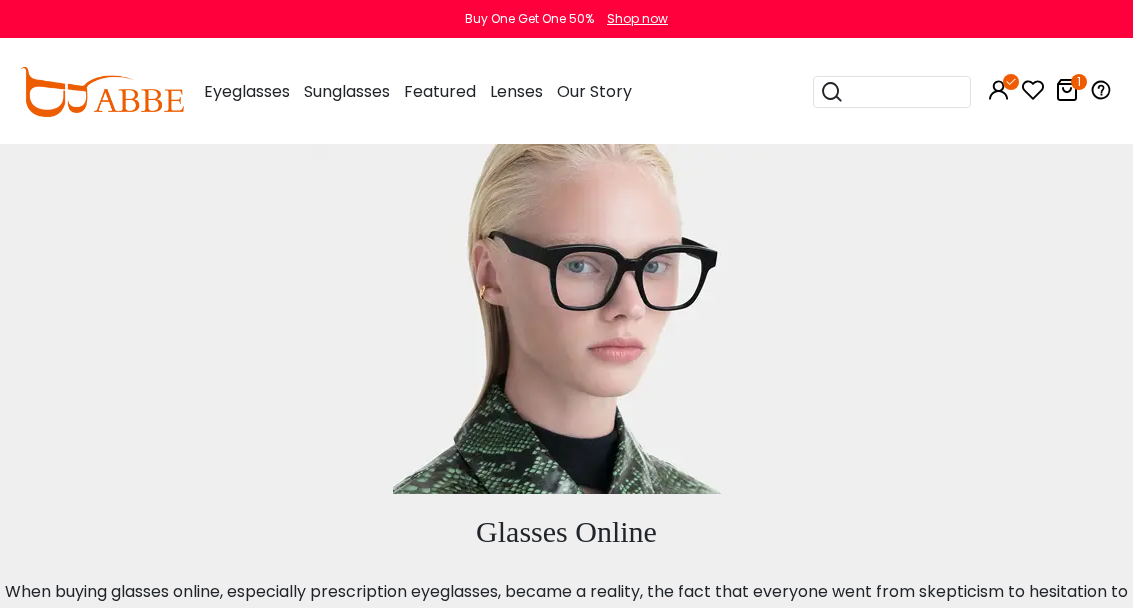 scroll, scrollTop: 0, scrollLeft: 0, axis: both 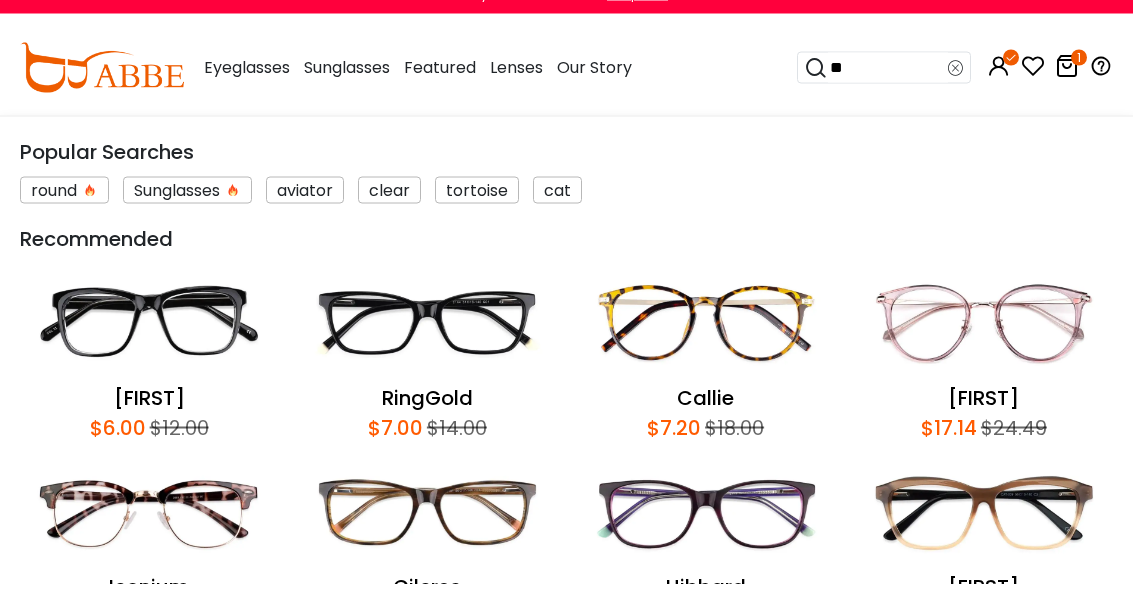 type on "*" 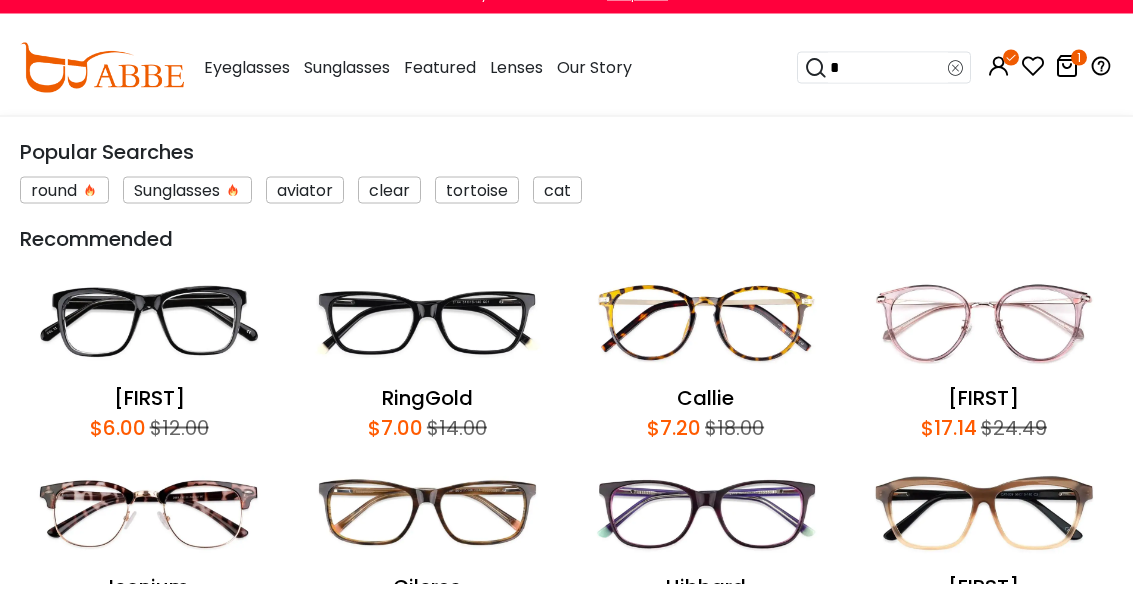 type on "*" 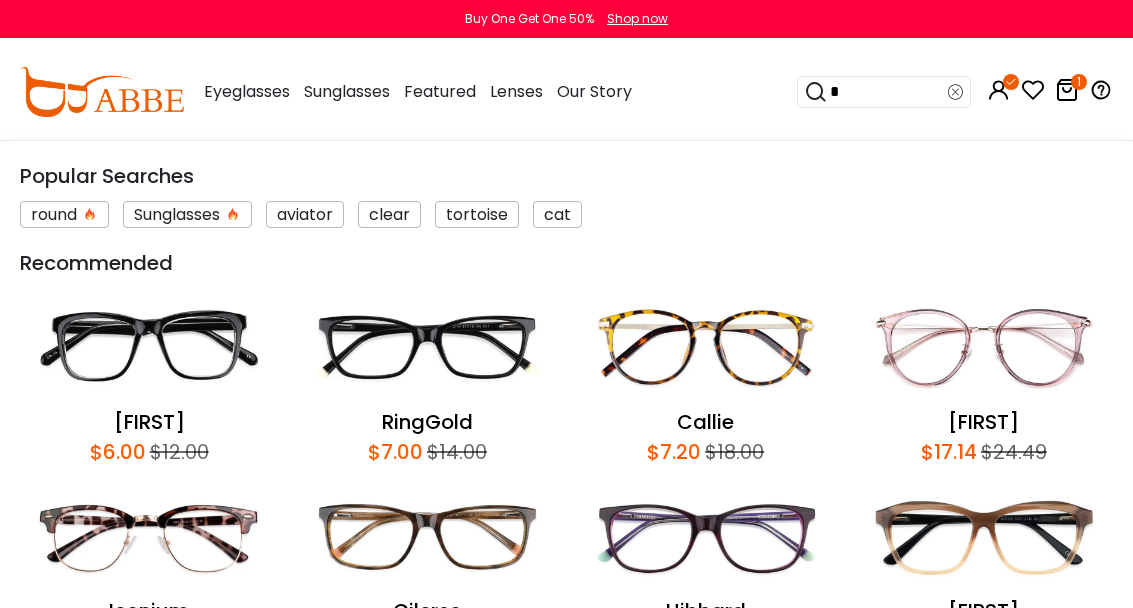 click at bounding box center (984, 347) 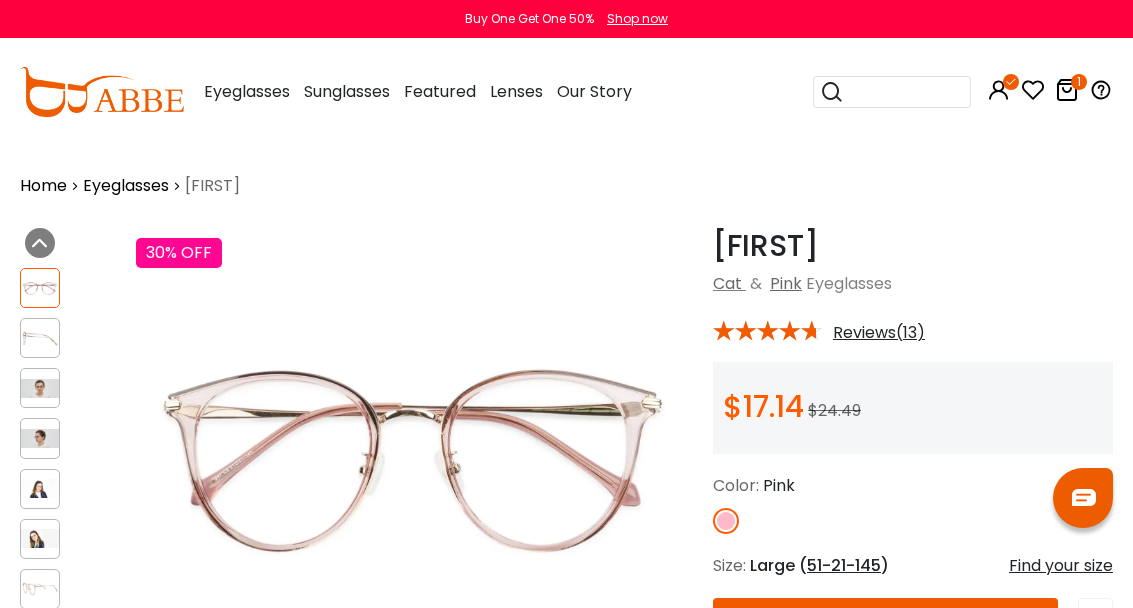 scroll, scrollTop: 0, scrollLeft: 0, axis: both 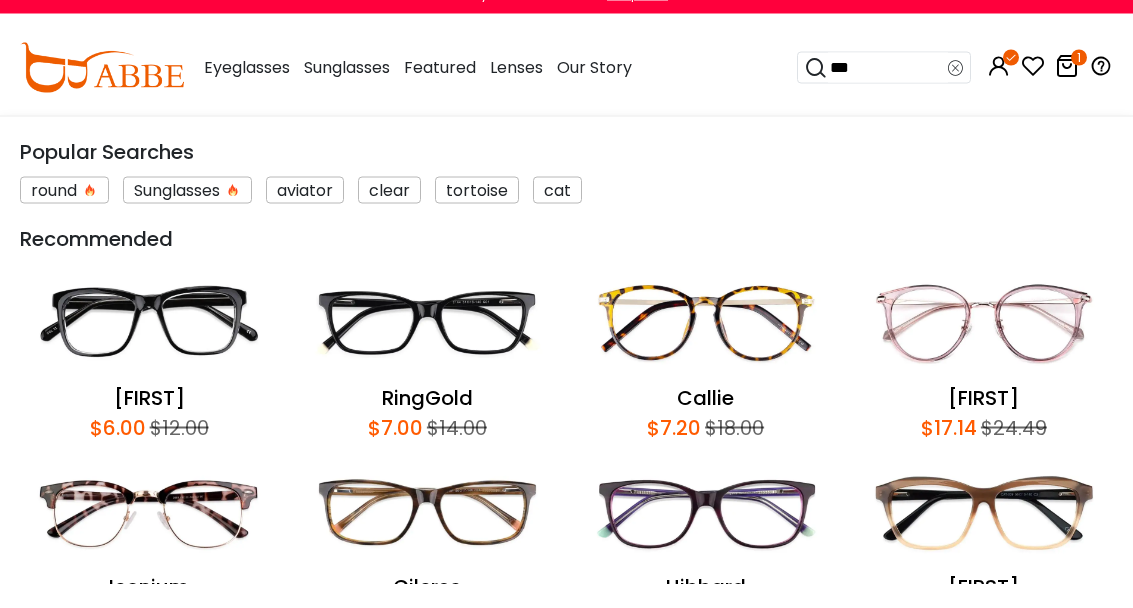 type on "****" 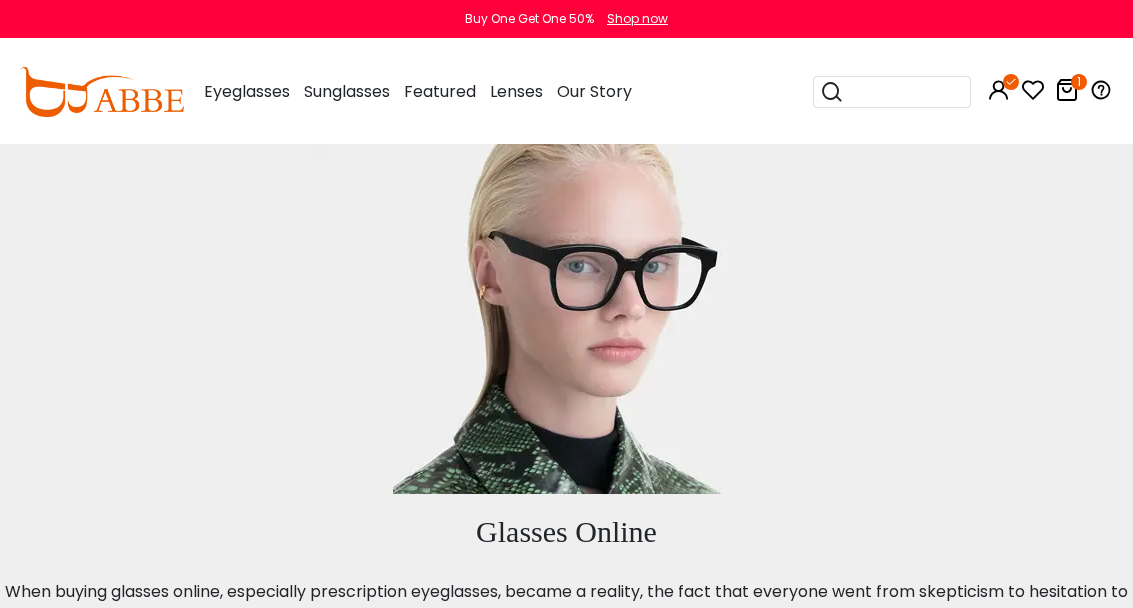 scroll, scrollTop: 0, scrollLeft: 0, axis: both 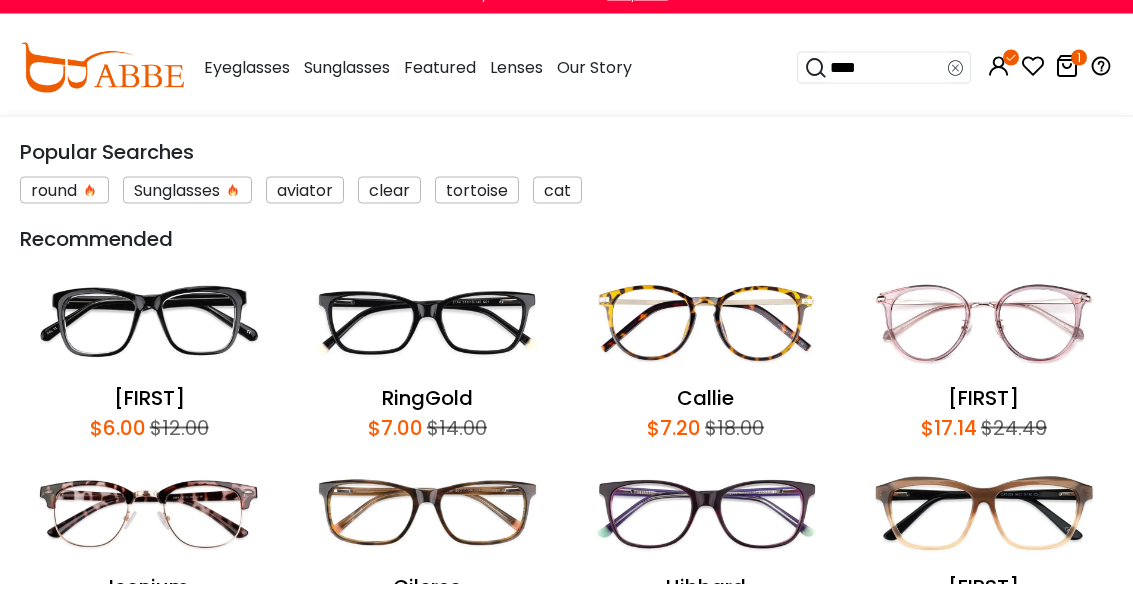type on "*****" 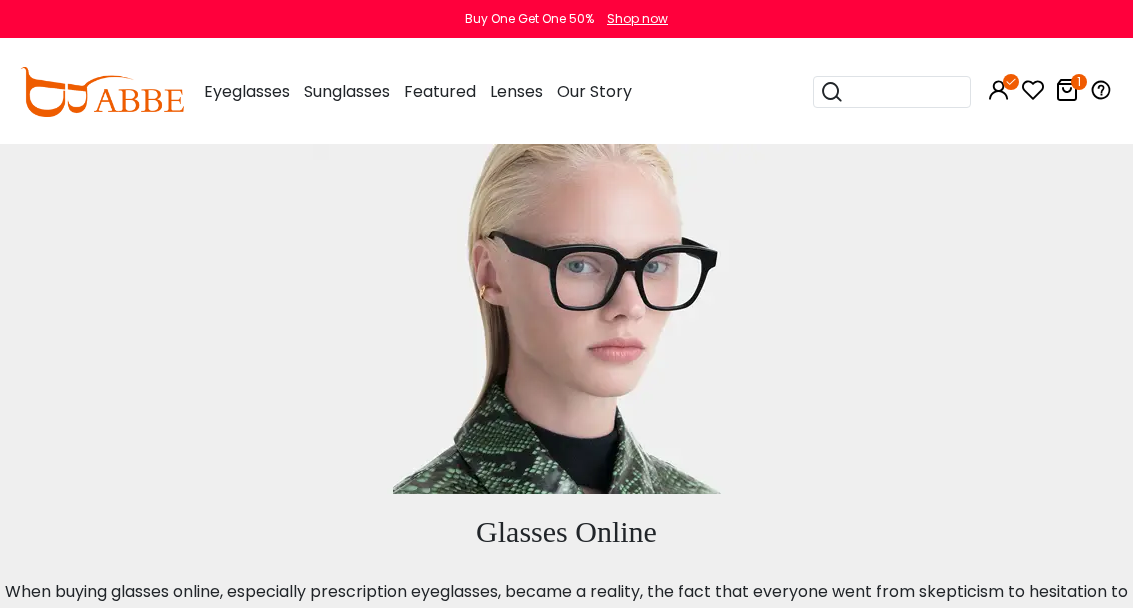 scroll, scrollTop: 0, scrollLeft: 0, axis: both 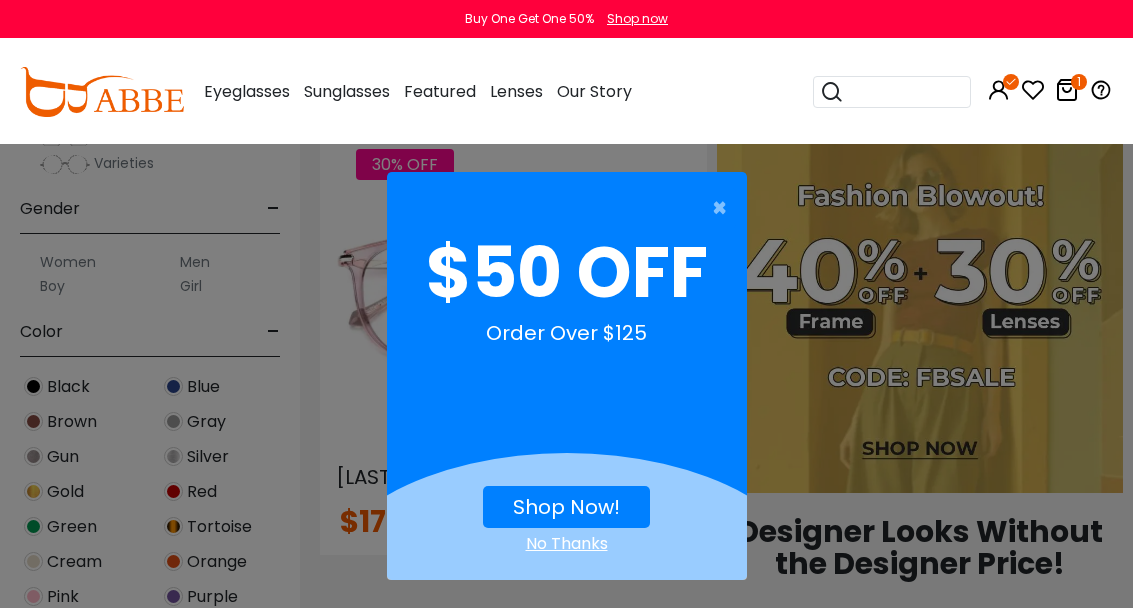 click on "Shop Now!" at bounding box center (566, 507) 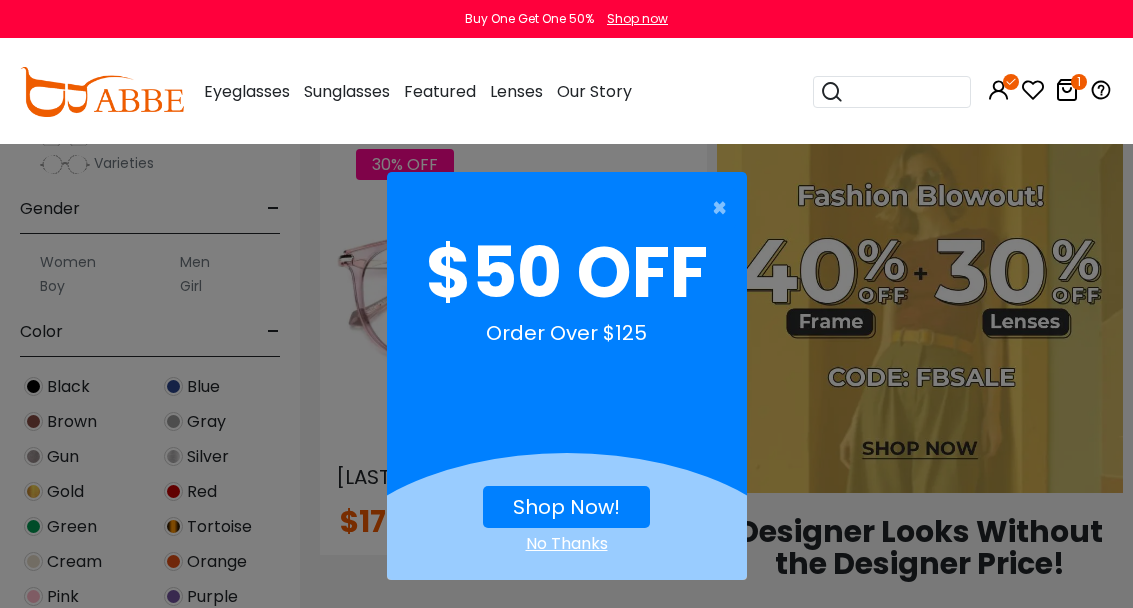 click on "Shop Now!" at bounding box center [566, 507] 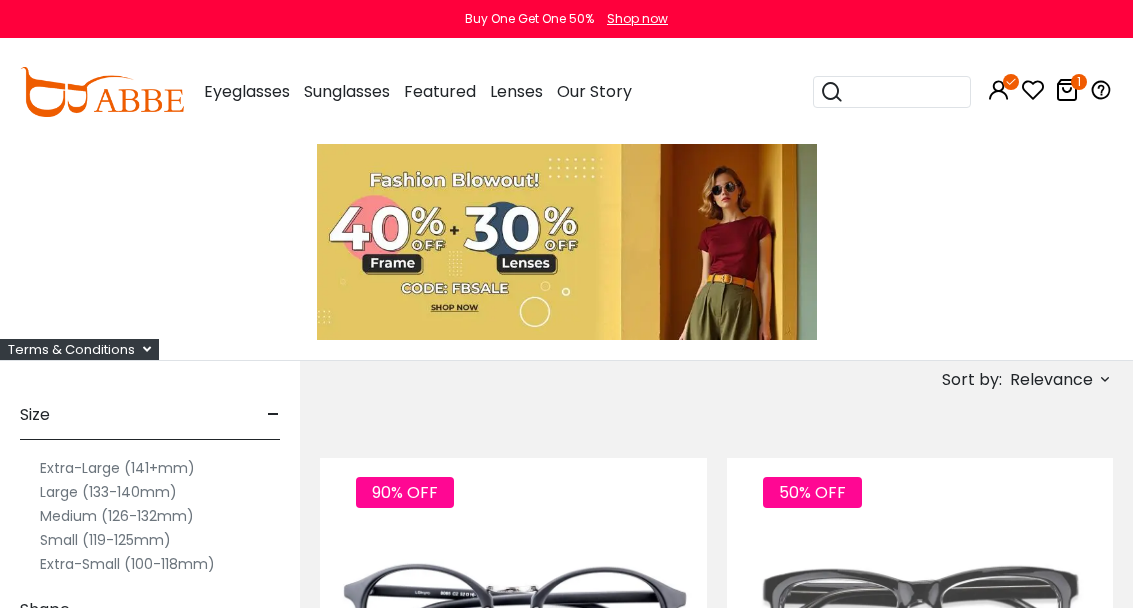 scroll, scrollTop: 0, scrollLeft: 0, axis: both 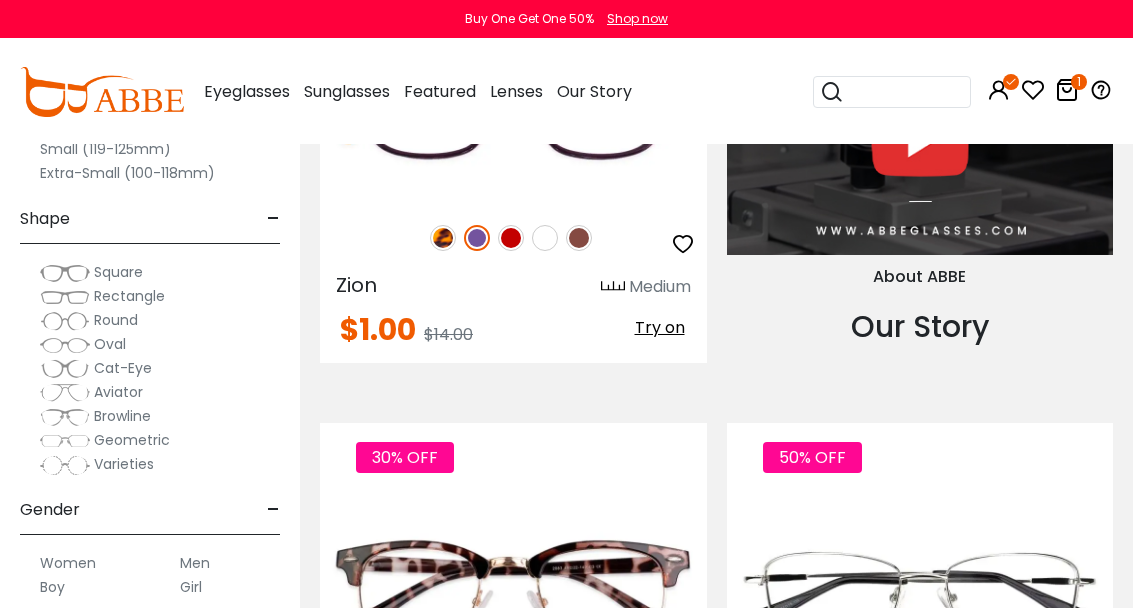 click at bounding box center (904, 92) 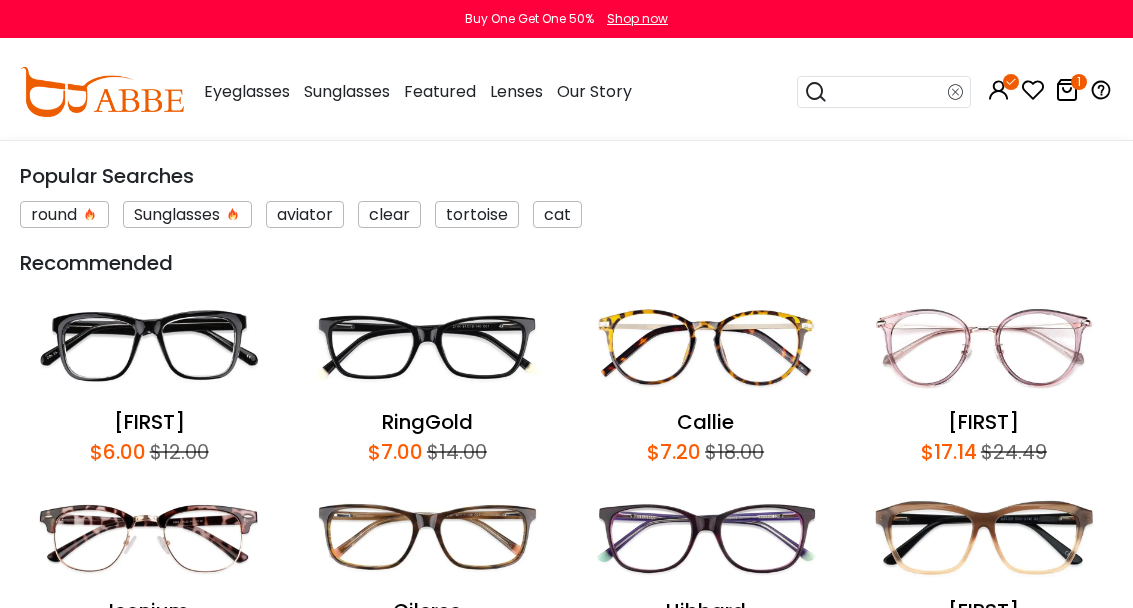 scroll, scrollTop: 2972, scrollLeft: 25, axis: both 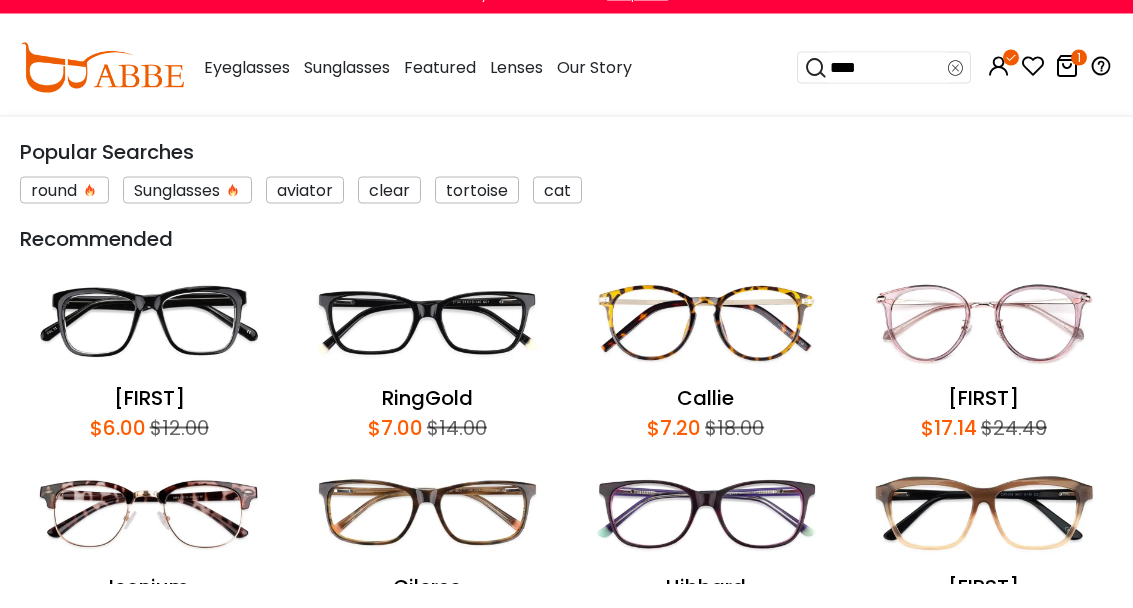 type on "*****" 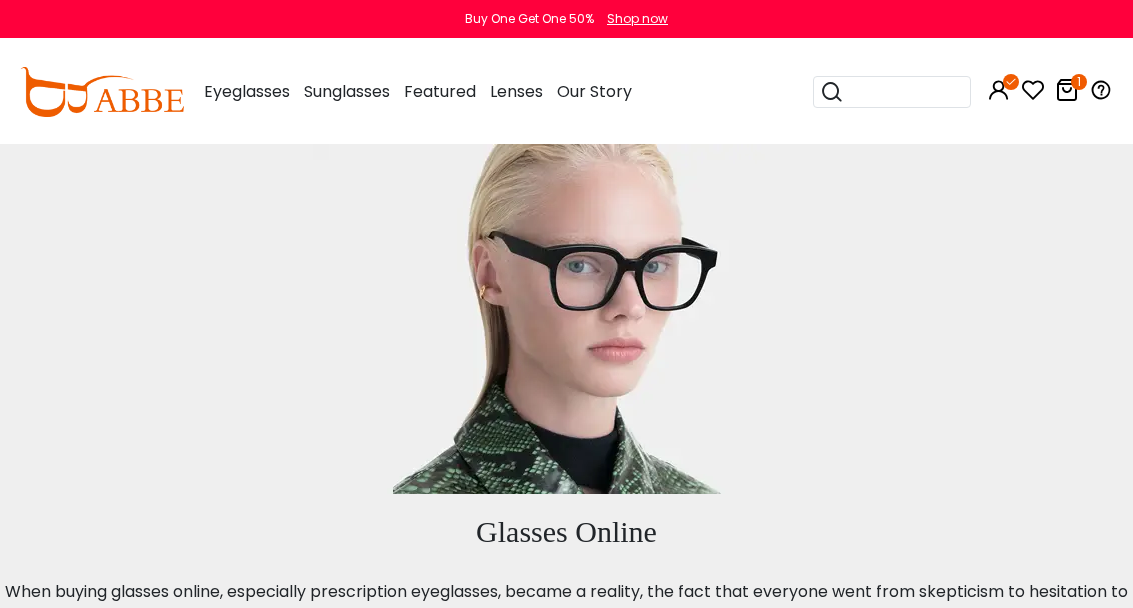scroll, scrollTop: 0, scrollLeft: 0, axis: both 